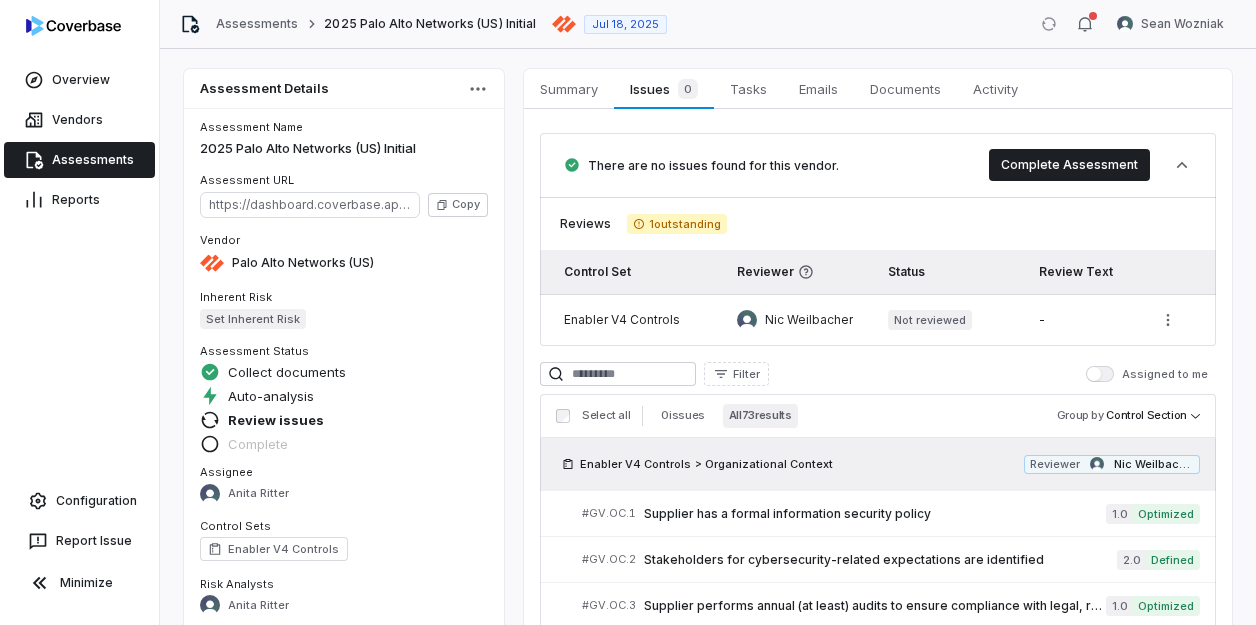 scroll, scrollTop: 0, scrollLeft: 0, axis: both 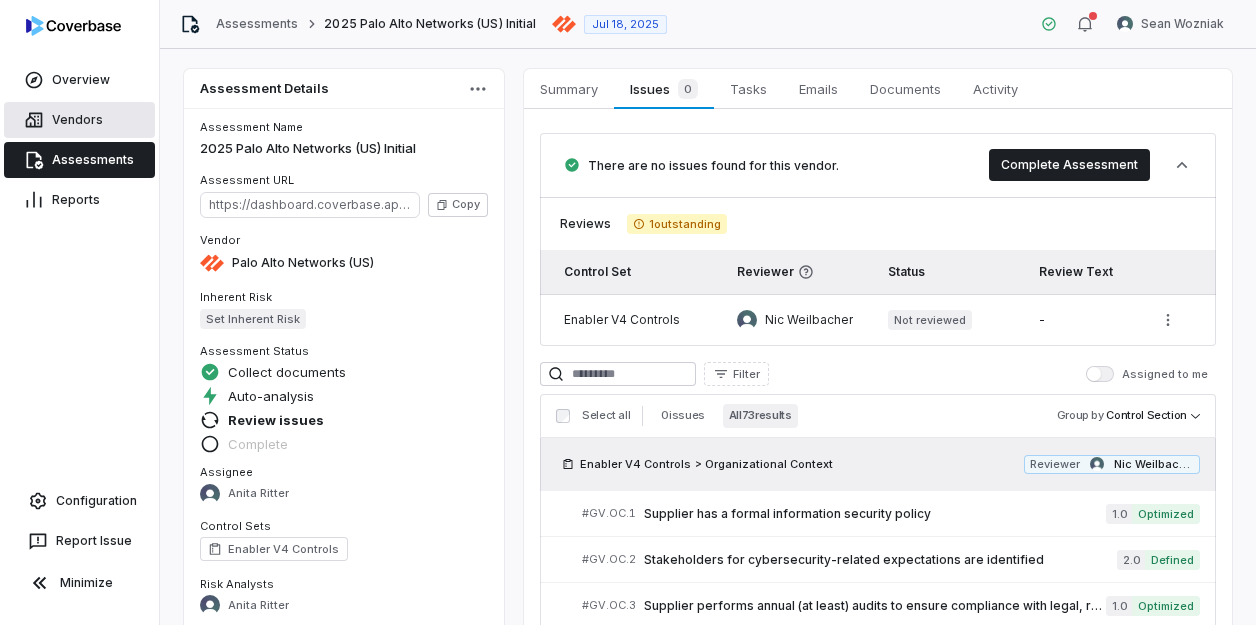 click on "Vendors" at bounding box center [79, 120] 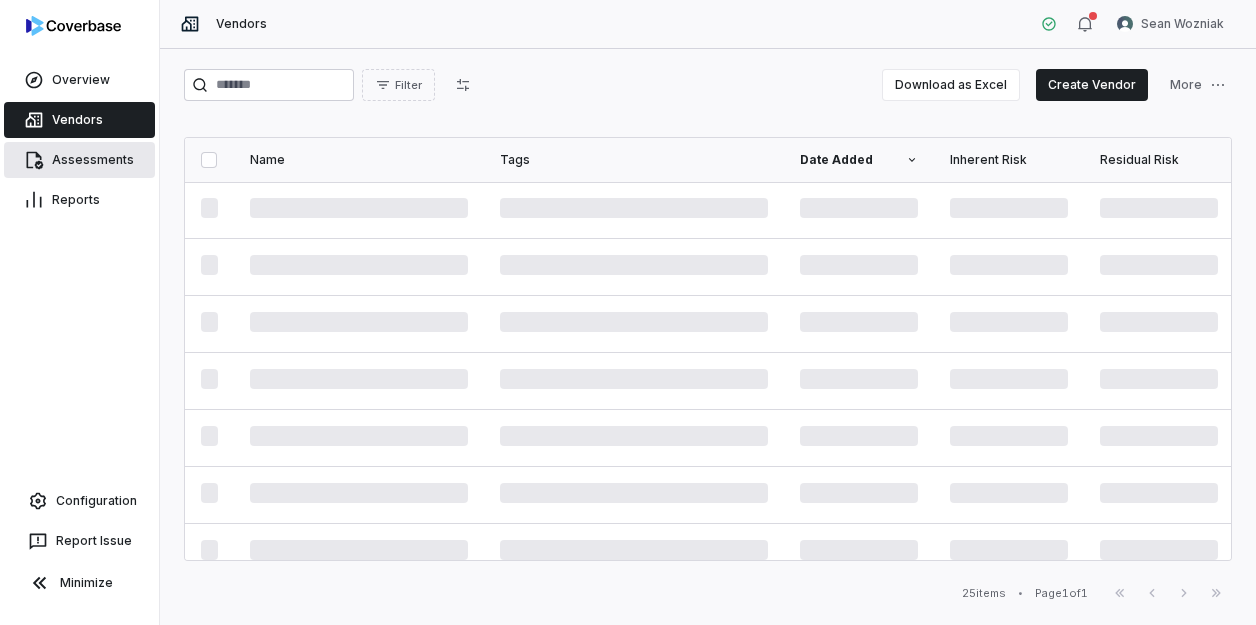 click on "Assessments" at bounding box center (79, 160) 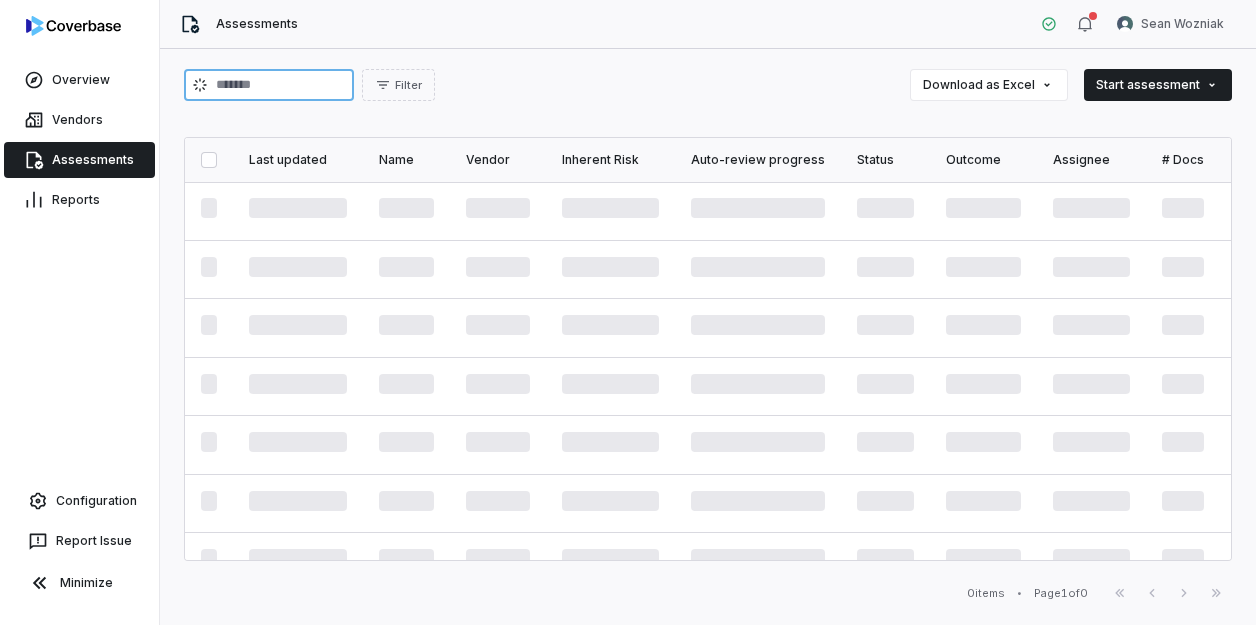 click at bounding box center (269, 85) 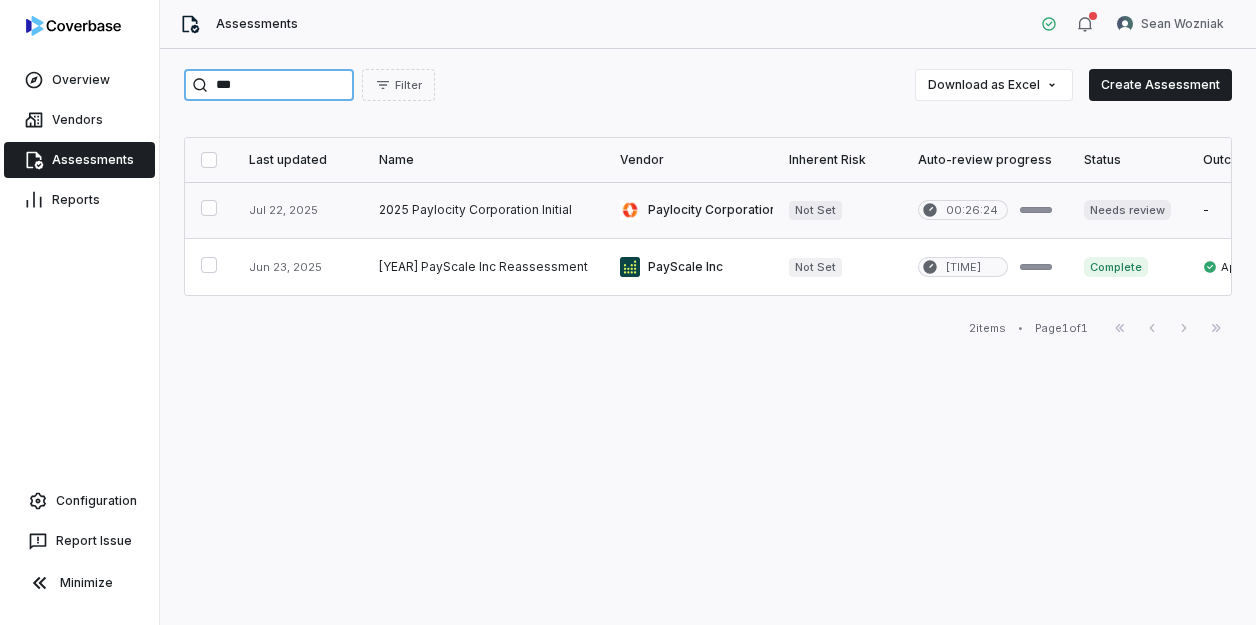 type on "***" 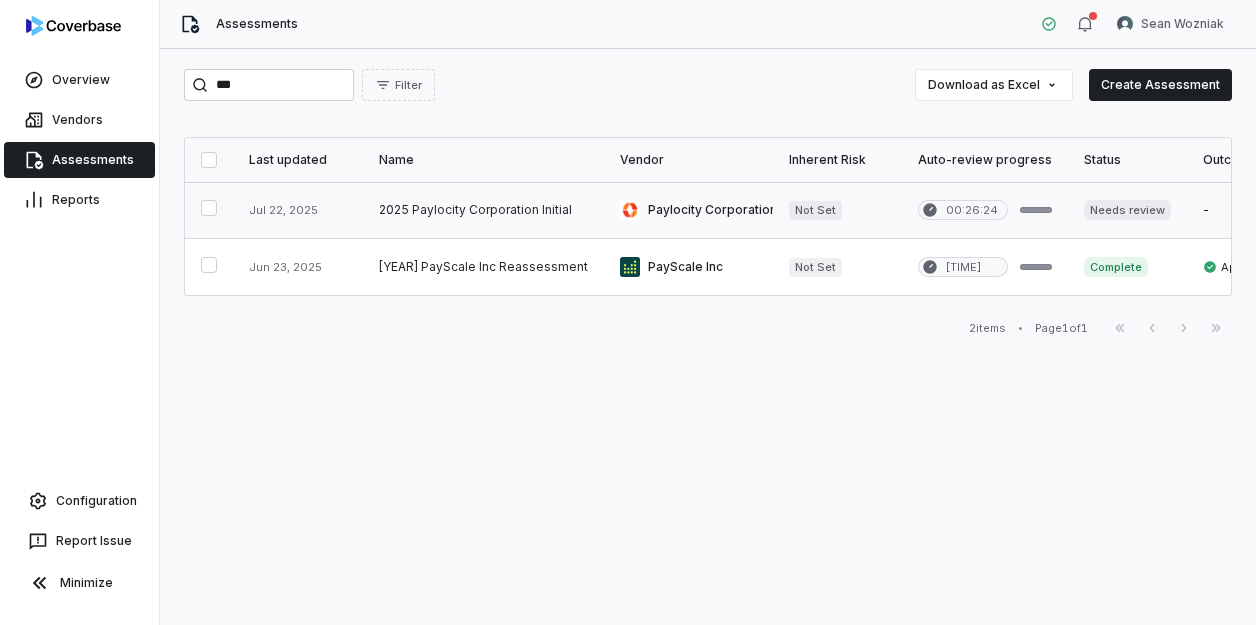 click at bounding box center [483, 210] 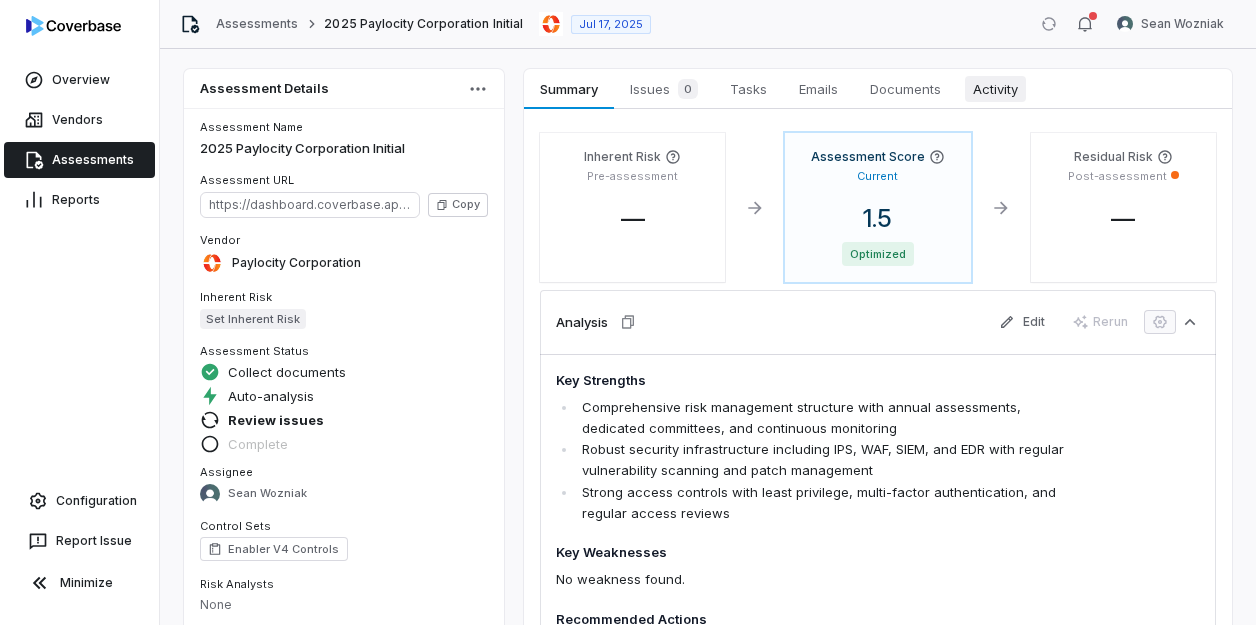 click on "Activity" at bounding box center [995, 89] 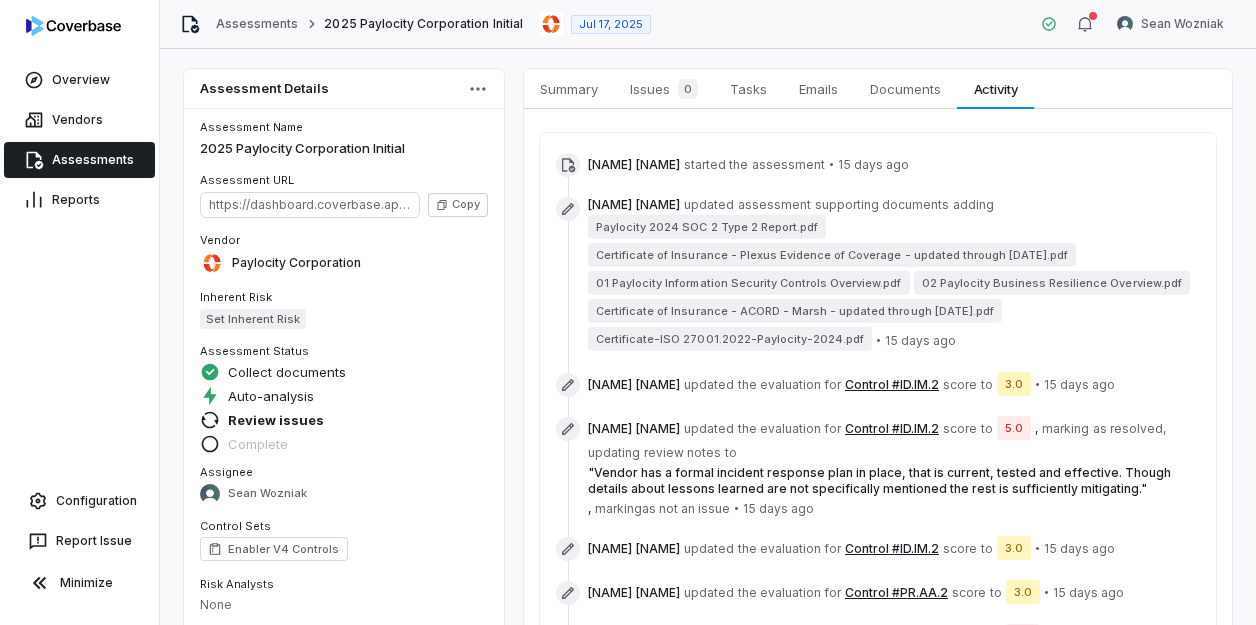 scroll, scrollTop: 0, scrollLeft: 0, axis: both 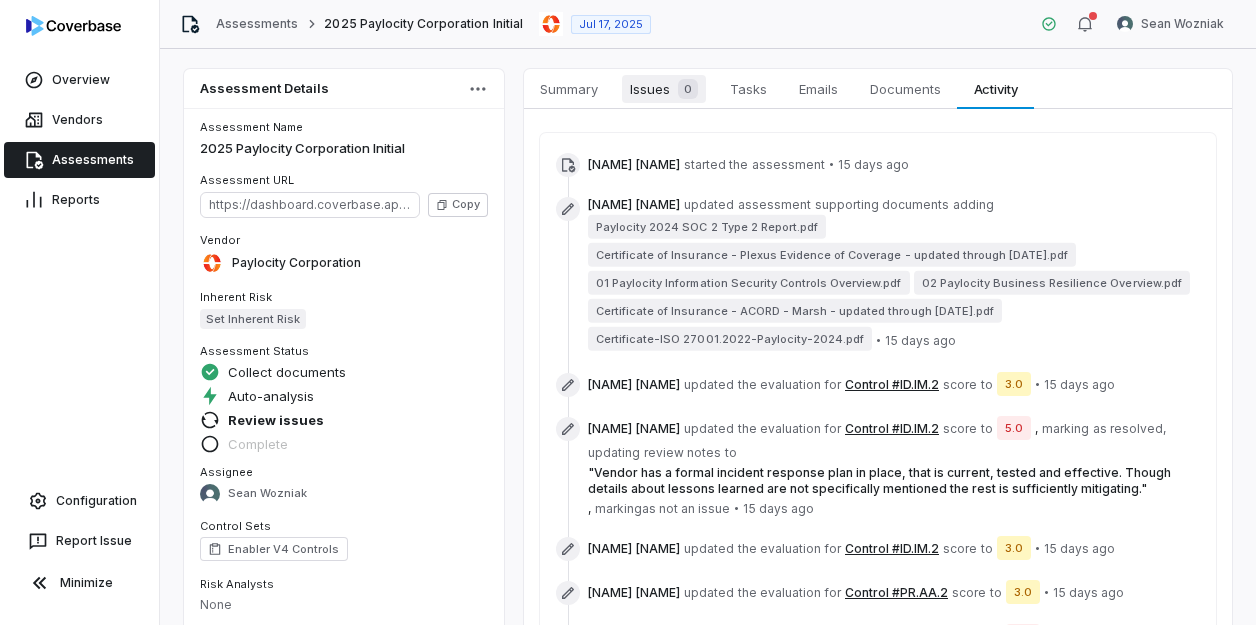 click on "Issues 0" at bounding box center (664, 89) 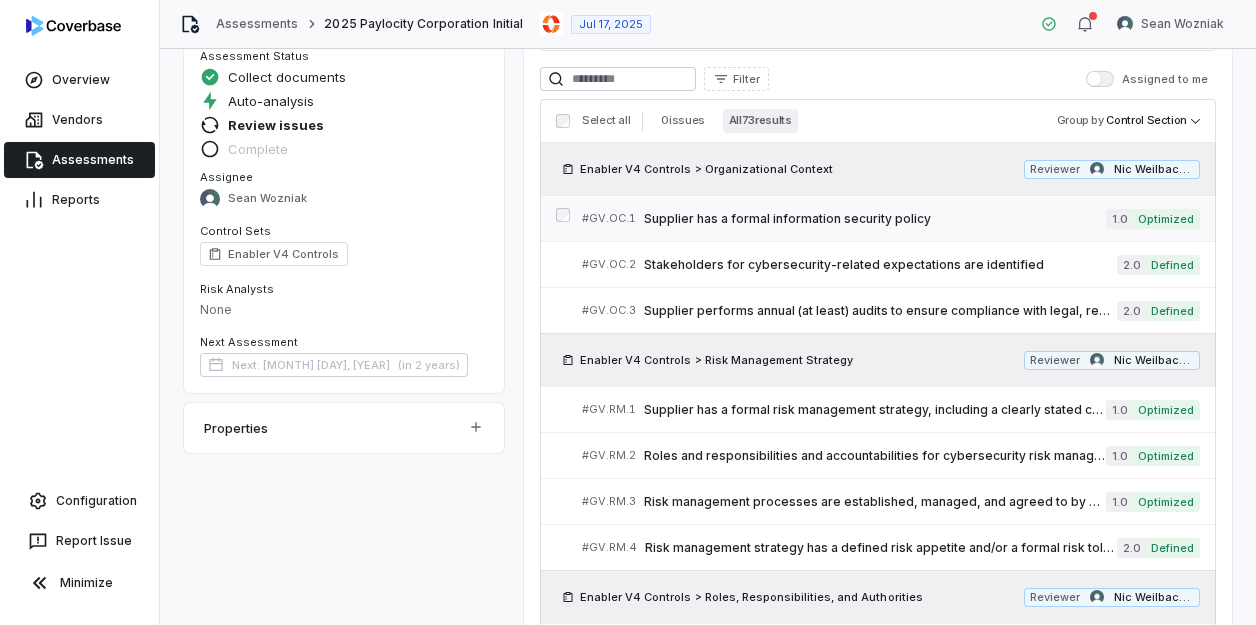 scroll, scrollTop: 300, scrollLeft: 0, axis: vertical 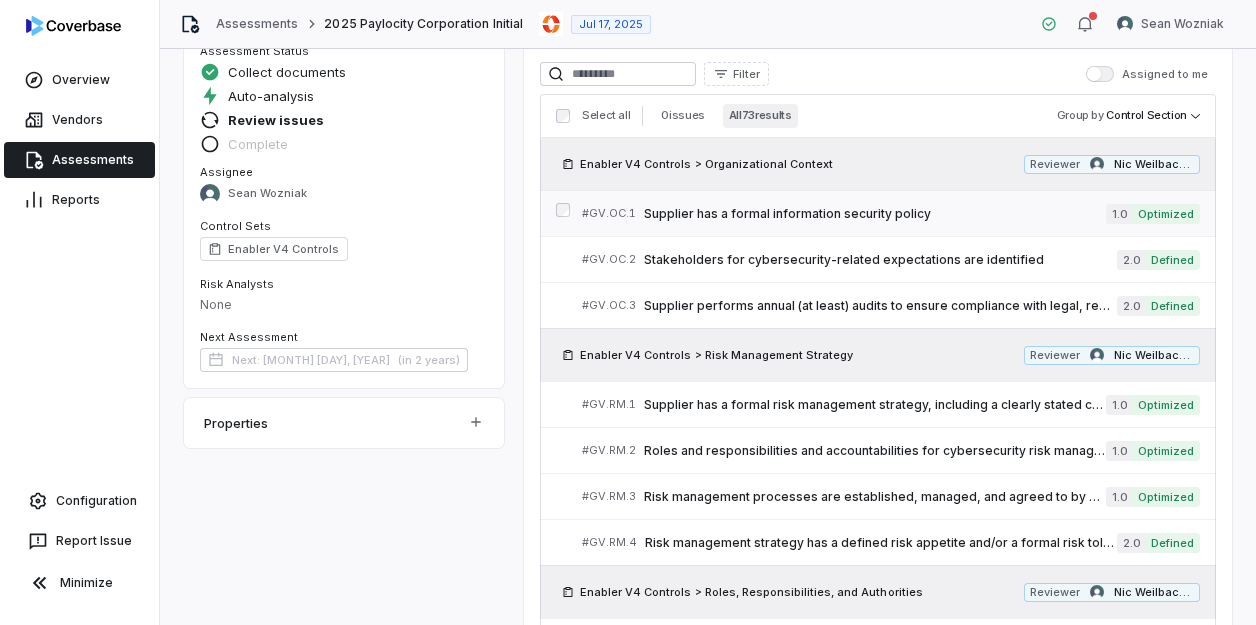 click on "Supplier has a formal information security policy" at bounding box center (875, 214) 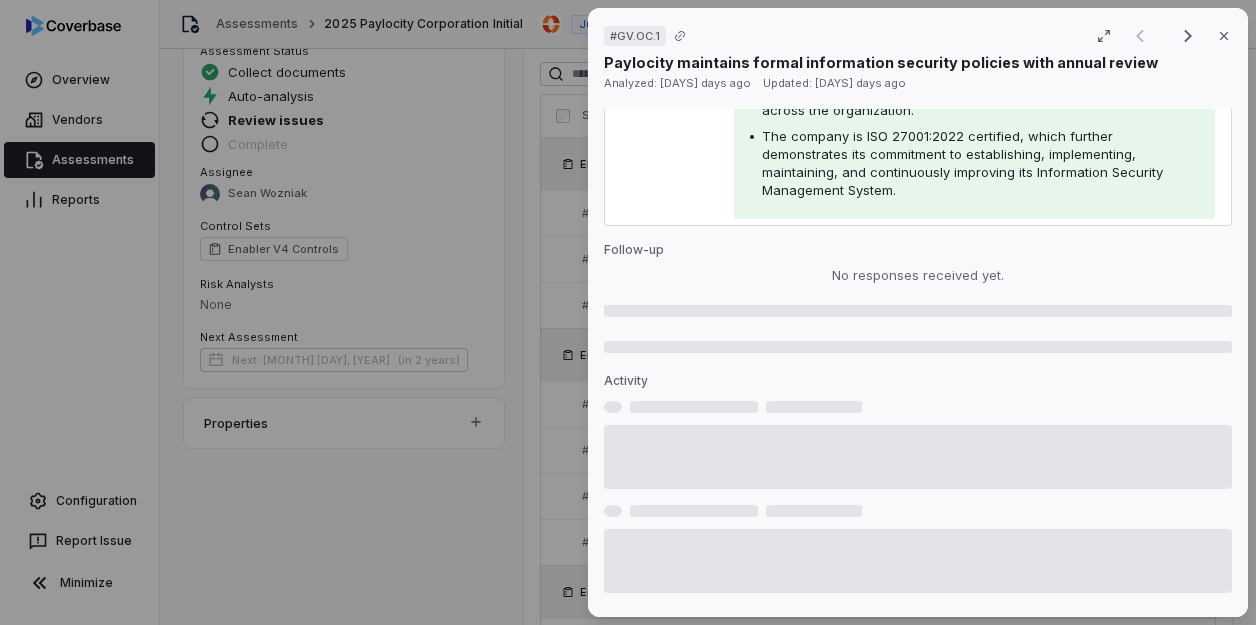 scroll, scrollTop: 600, scrollLeft: 0, axis: vertical 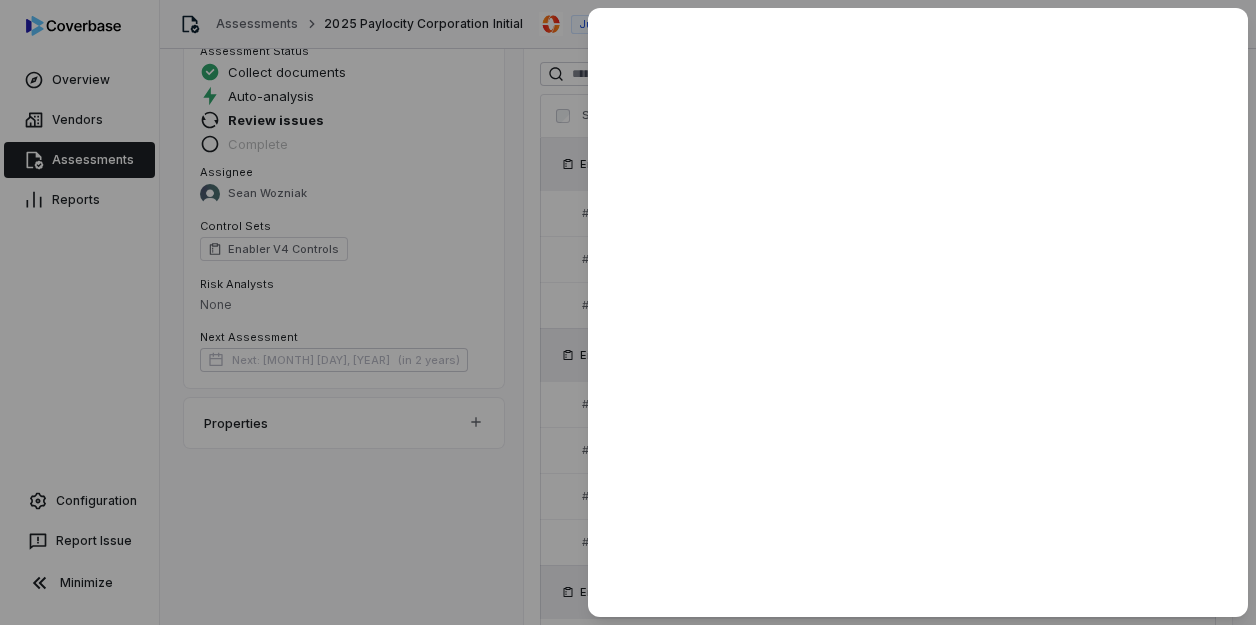 click at bounding box center (628, 312) 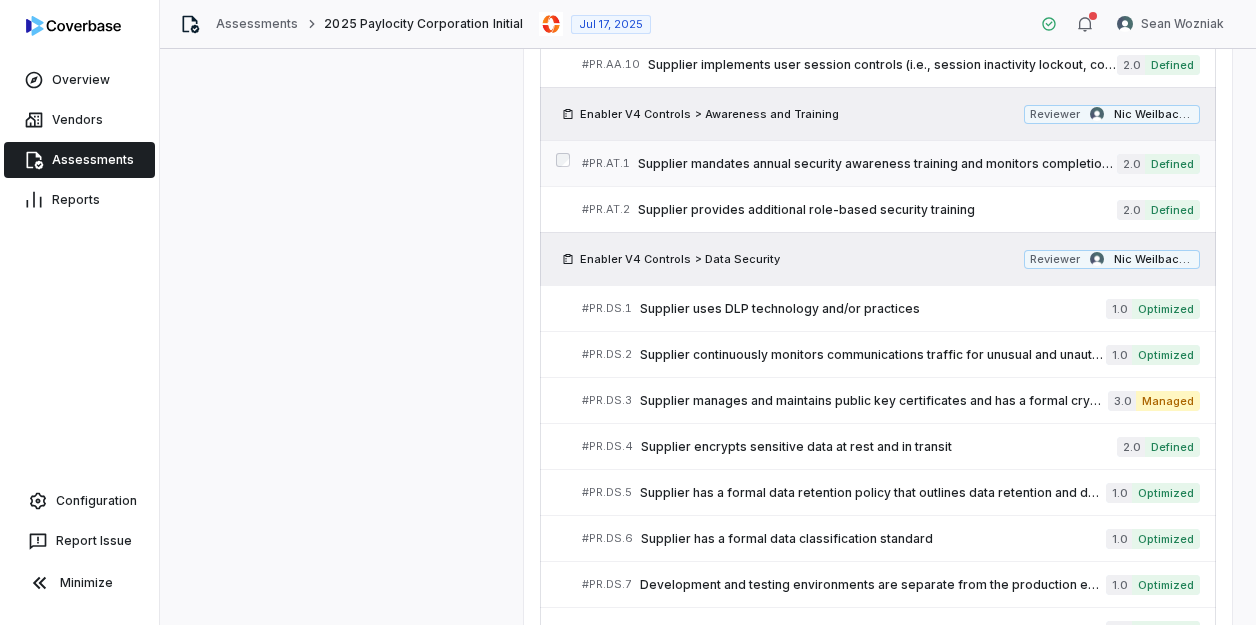 scroll, scrollTop: 2774, scrollLeft: 0, axis: vertical 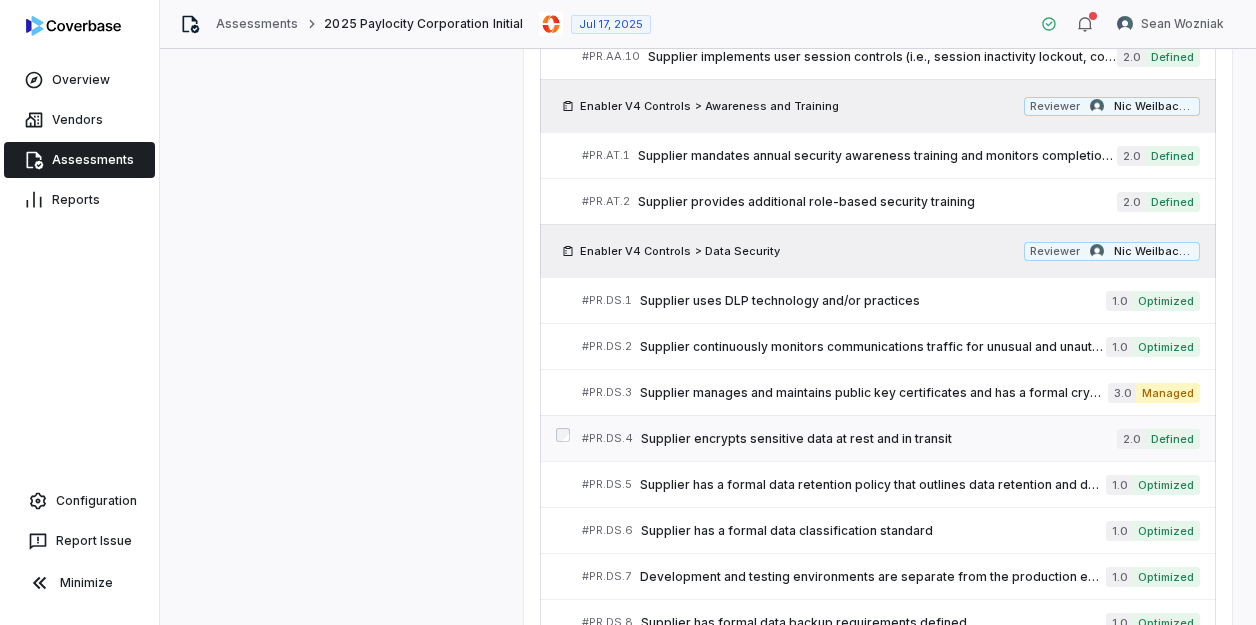 click on "Supplier encrypts sensitive data at rest and in transit" at bounding box center (879, 439) 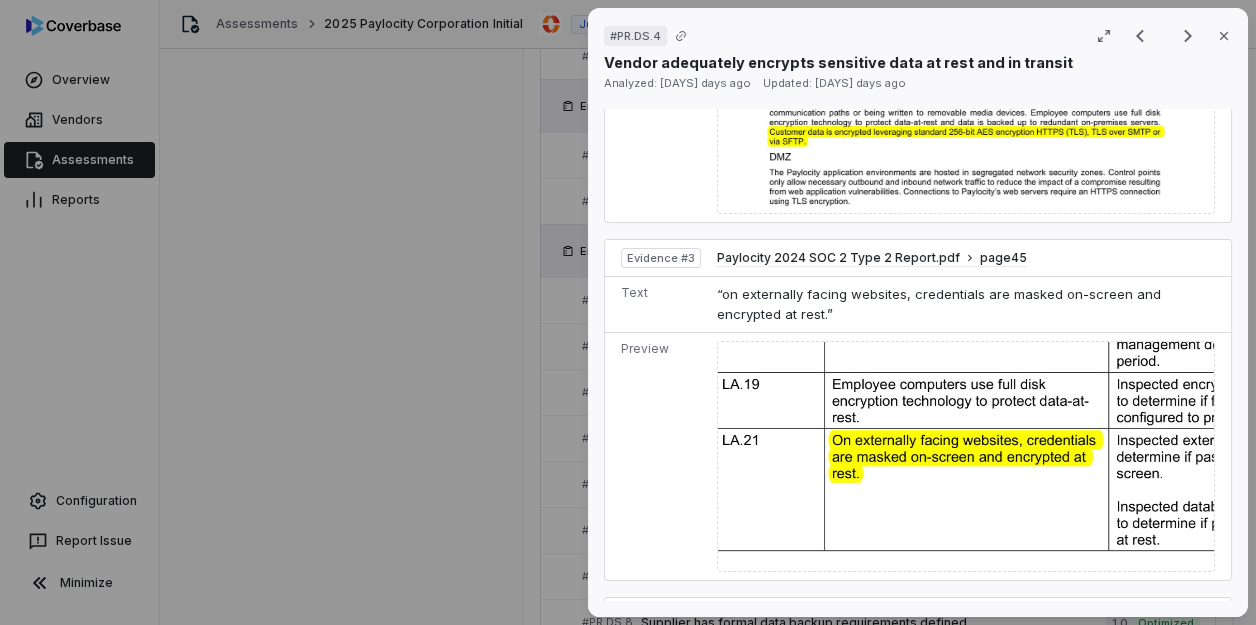 scroll, scrollTop: 983, scrollLeft: 0, axis: vertical 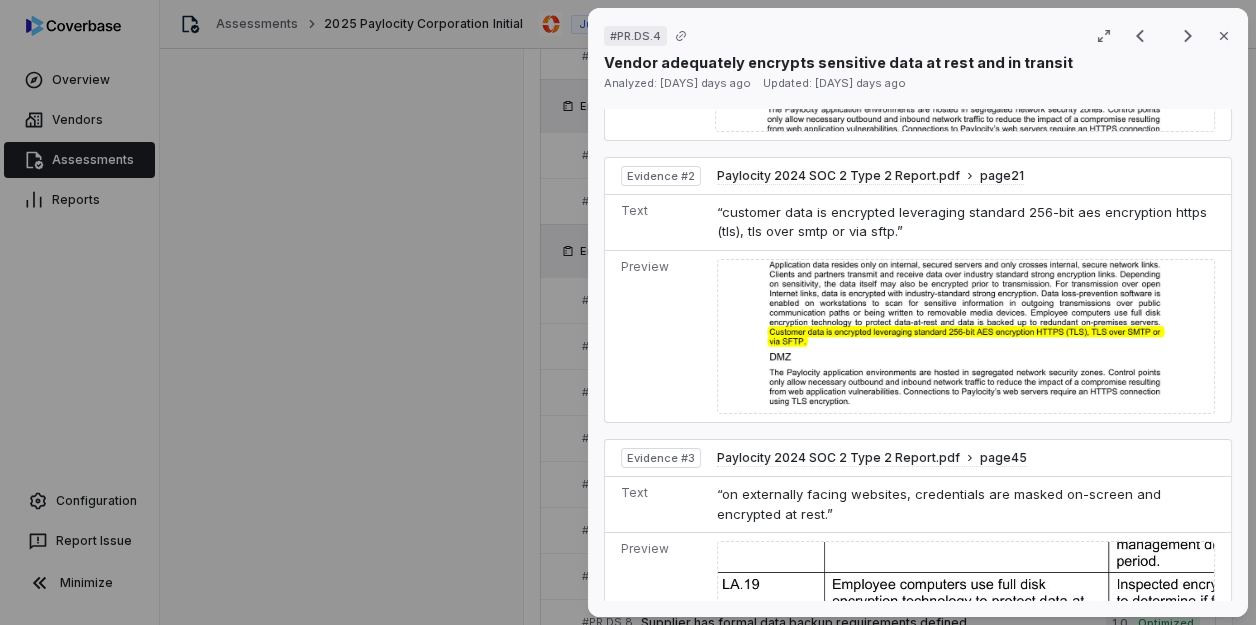 click on "# PR.DS.4 Result 47 of 73 Close Vendor adequately encrypts sensitive data at rest and in transit Analyzed: 15 days ago Updated: 15 days ago No issue found Mark as issue Control Expectation Supplier encrypts sensitive data at rest and in transit Question Does your organization encrypt sensitive data at rest and in transit? Guidance no guidance Control Set Enabler V4 Controls Data Security  Weight 1 Evaluation Correct the AI Edit   Score 2.0 Defined Analysis Paylocity implements encryption for data at rest using full disk encryption technology on employee computers to protect data-at-rest. Evidence # 1 Customer data is encrypted leveraging standard 256-bit AES encryption for data in transit using HTTPS (TLS), TLS over SMTP, or via SFTP. Evidence # 2 Credentials on externally facing websites are masked on-screen and encrypted at rest, providing additional protection for authentication data. Evidence # 3 Evidence # 4 Evidence # 5 Evidence Evidence # 1 Paylocity 2024 SOC 2 Type 2 Report.pdf page  21 Text Preview 2" at bounding box center (628, 312) 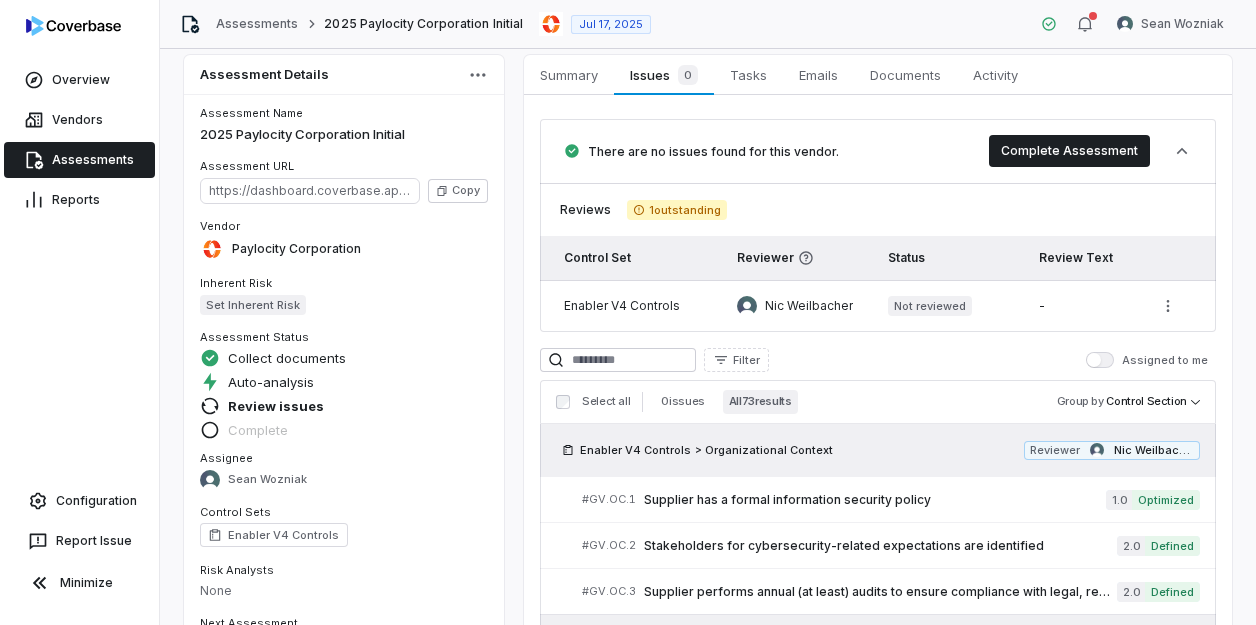 scroll, scrollTop: 0, scrollLeft: 0, axis: both 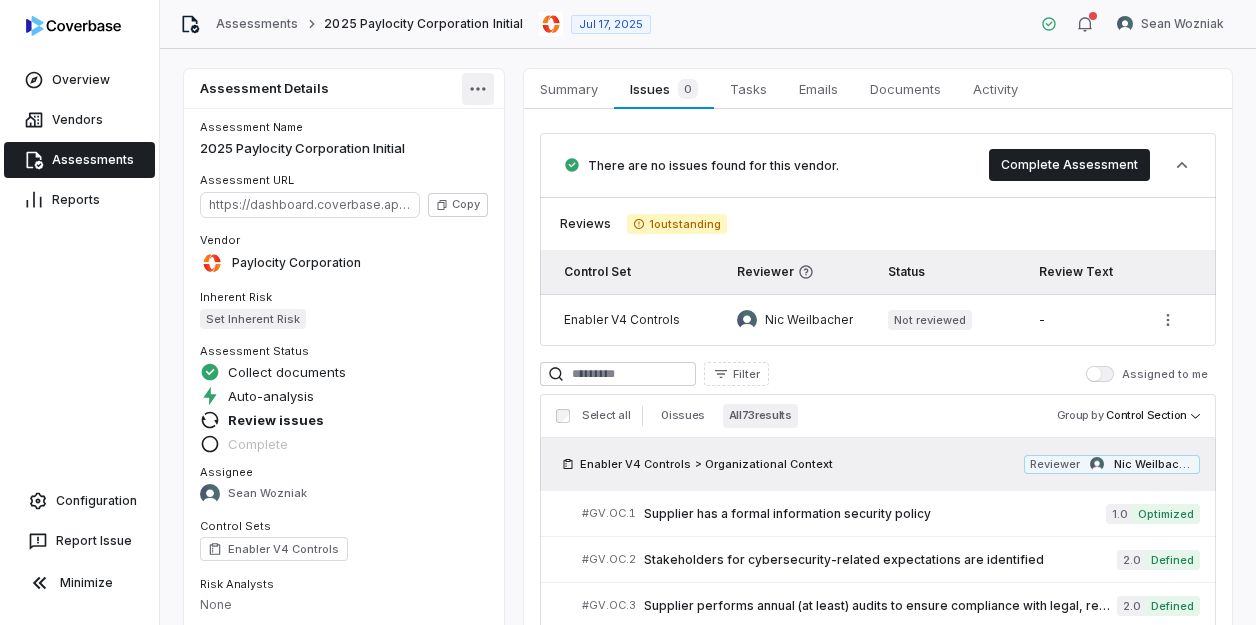click on "Overview Vendors Assessments Reports Configuration Report Issue Minimize Assessments 2025 Paylocity Corporation Initial Jul 17, 2025 Sean Wozniak Assessment Details Assessment Name 2025 Paylocity Corporation Initial Assessment URL  https://dashboard.coverbase.app/assessments/cbqsrw_9b221ce85d8442cca76719531a333033 Copy Vendor Paylocity Corporation Inherent Risk Set Inherent Risk Assessment Status Collect documents Auto-analysis Review issues Complete Assignee Sean Wozniak Control Sets Enabler V4 Controls Risk Analysts None Next Assessment Next: Jul 17, 2027 ( in 2 years ) Properties Summary Summary Issues 0 Issues 0 Tasks Tasks Emails Emails Documents Documents Activity Activity There are no issues found for this vendor. Complete Assessment Reviews 1  outstanding Control Set Reviewer  Status Review Text Enabler V4 Controls Nic Weilbacher Not reviewed - Filter Assigned to me Select all 0  issues All  73  results Group by   Control Section Enabler V4 Controls    > Organizational Context  # 1.0 #" at bounding box center [628, 312] 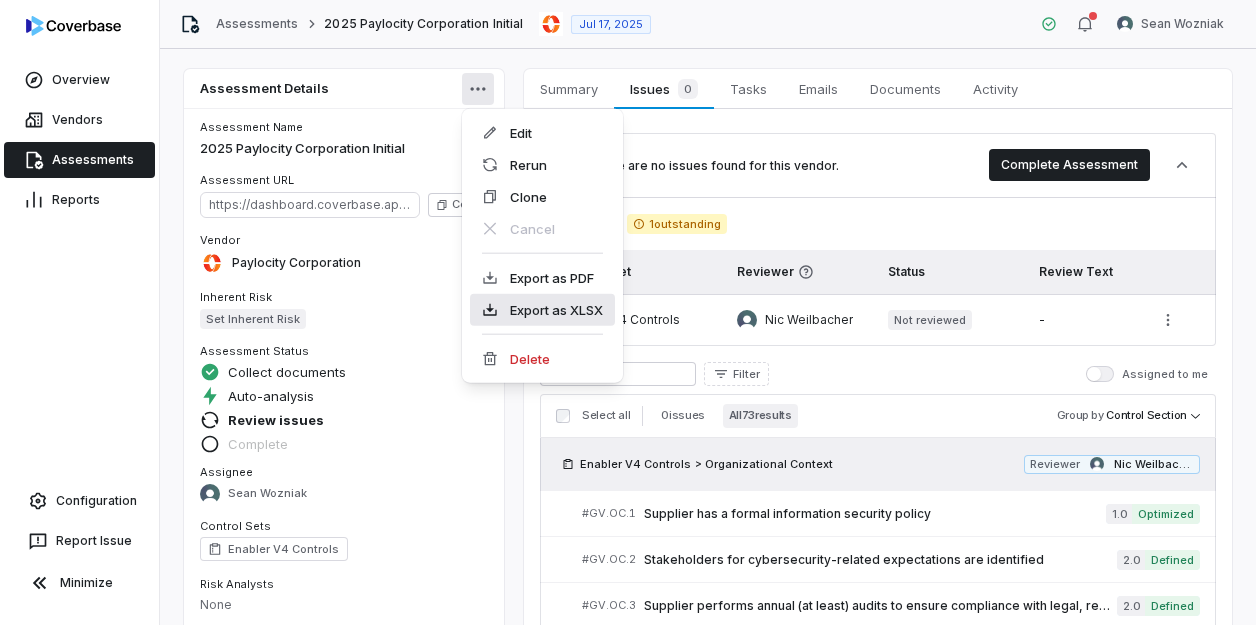 click on "Export as XLSX" at bounding box center (542, 310) 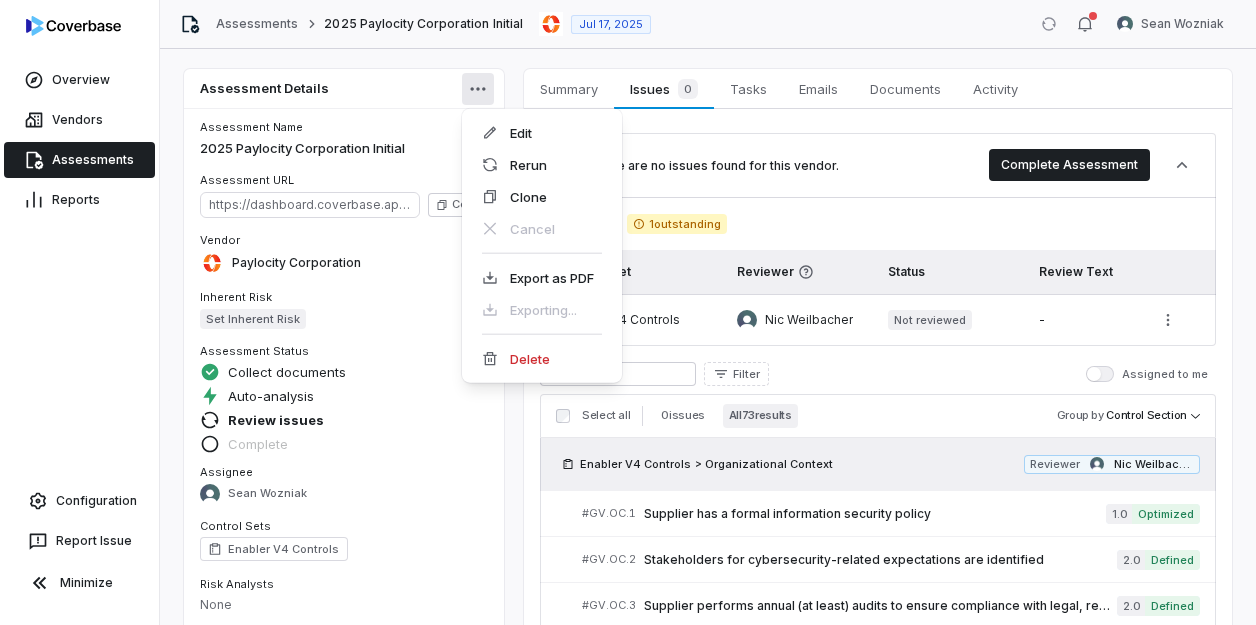 click on "Overview Vendors Assessments Reports Configuration Report Issue Minimize Assessments 2025 Paylocity Corporation Initial Jul 17, 2025 Sean Wozniak Assessment Details Assessment Name 2025 Paylocity Corporation Initial Assessment URL  https://dashboard.coverbase.app/assessments/cbqsrw_9b221ce85d8442cca76719531a333033 Copy Vendor Paylocity Corporation Inherent Risk Set Inherent Risk Assessment Status Collect documents Auto-analysis Review issues Complete Assignee Sean Wozniak Control Sets Enabler V4 Controls Risk Analysts None Next Assessment Next: Jul 17, 2027 ( in 2 years ) Properties Summary Summary Issues 0 Issues 0 Tasks Tasks Emails Emails Documents Documents Activity Activity There are no issues found for this vendor. Complete Assessment Reviews 1  outstanding Control Set Reviewer  Status Review Text Enabler V4 Controls Nic Weilbacher Not reviewed - Filter Assigned to me Select all 0  issues All  73  results Group by   Control Section Enabler V4 Controls    > Organizational Context  # 1.0 #" at bounding box center (628, 312) 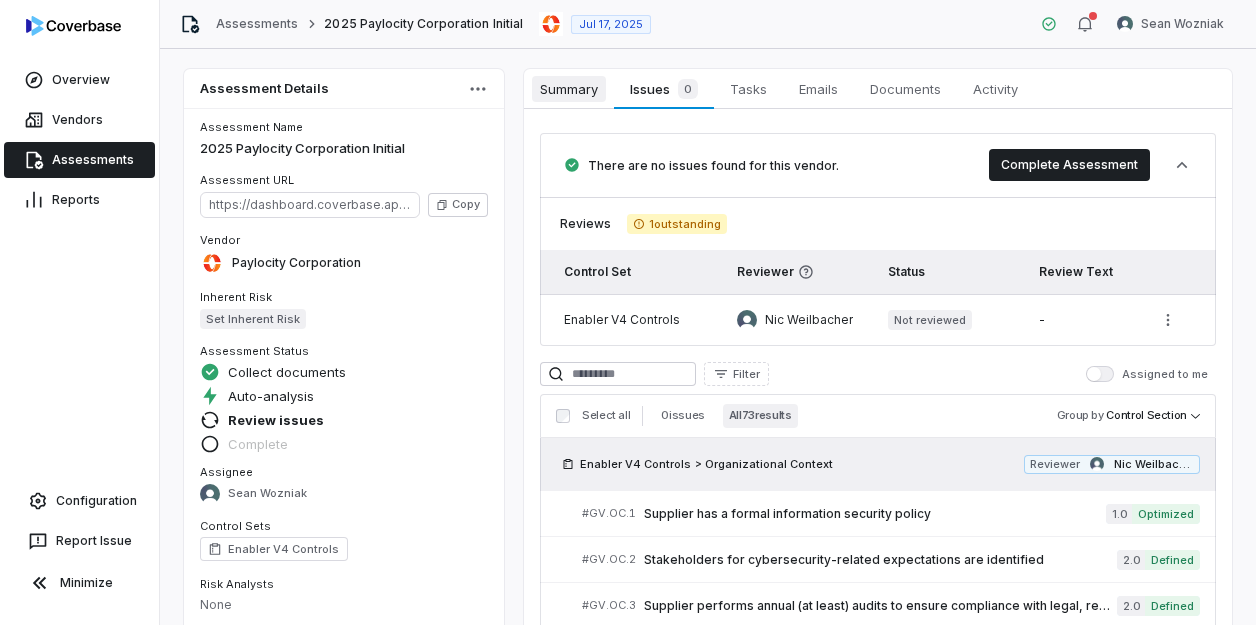 click on "Summary" at bounding box center (569, 89) 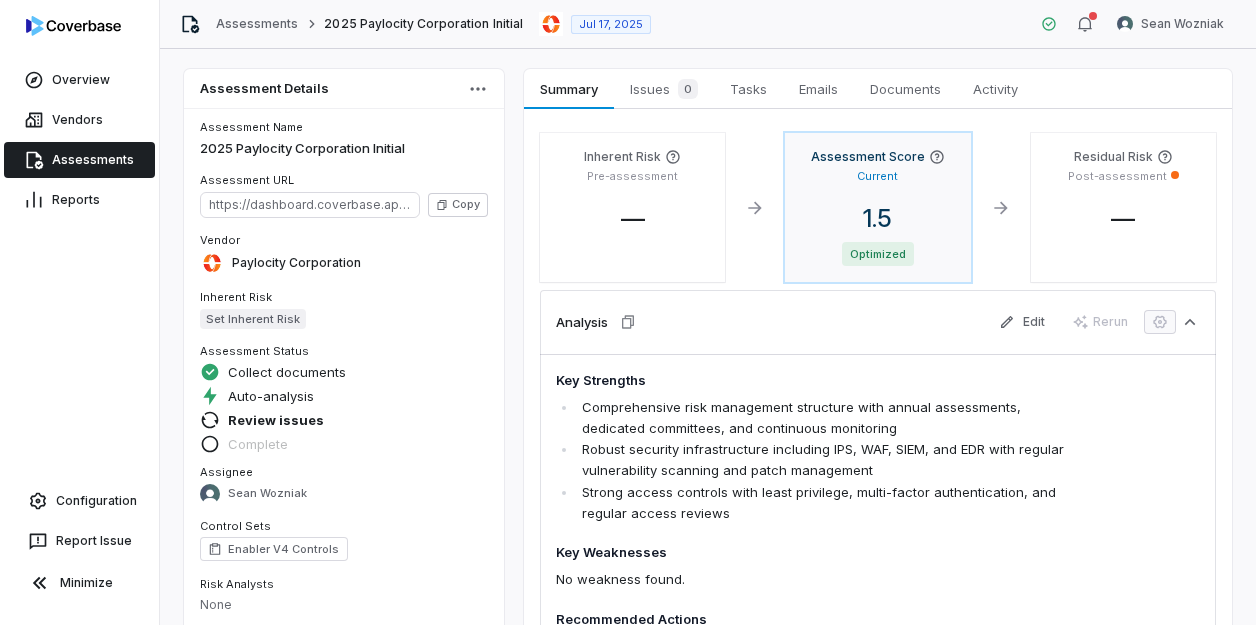click on "1.5" at bounding box center [877, 218] 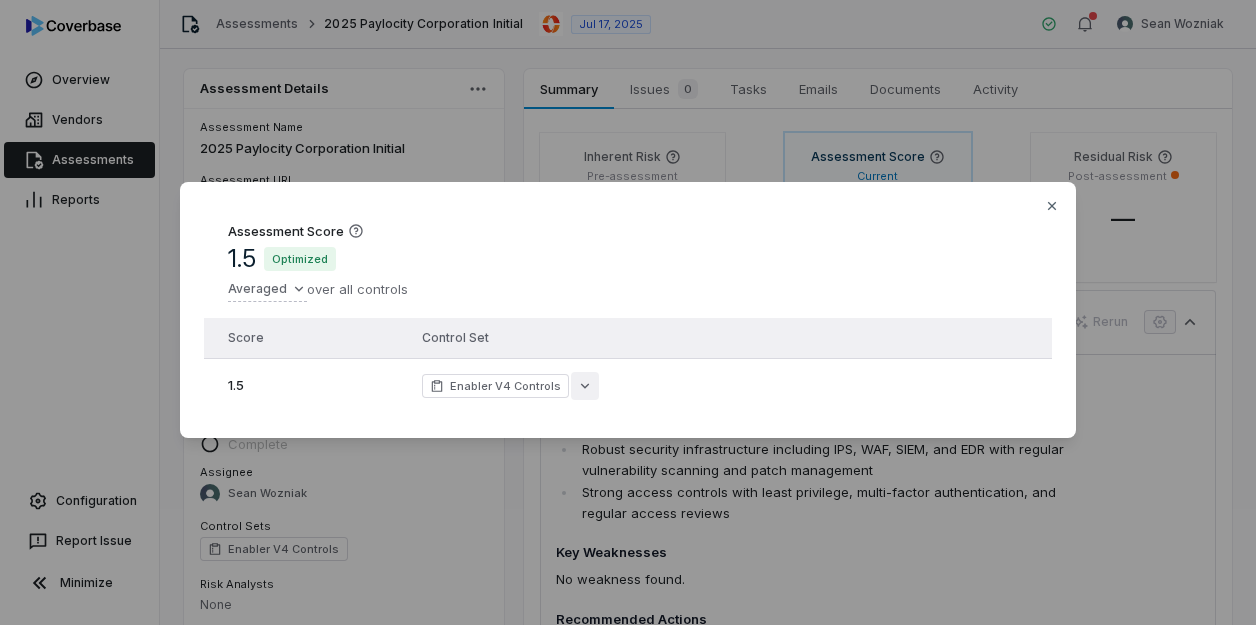 click 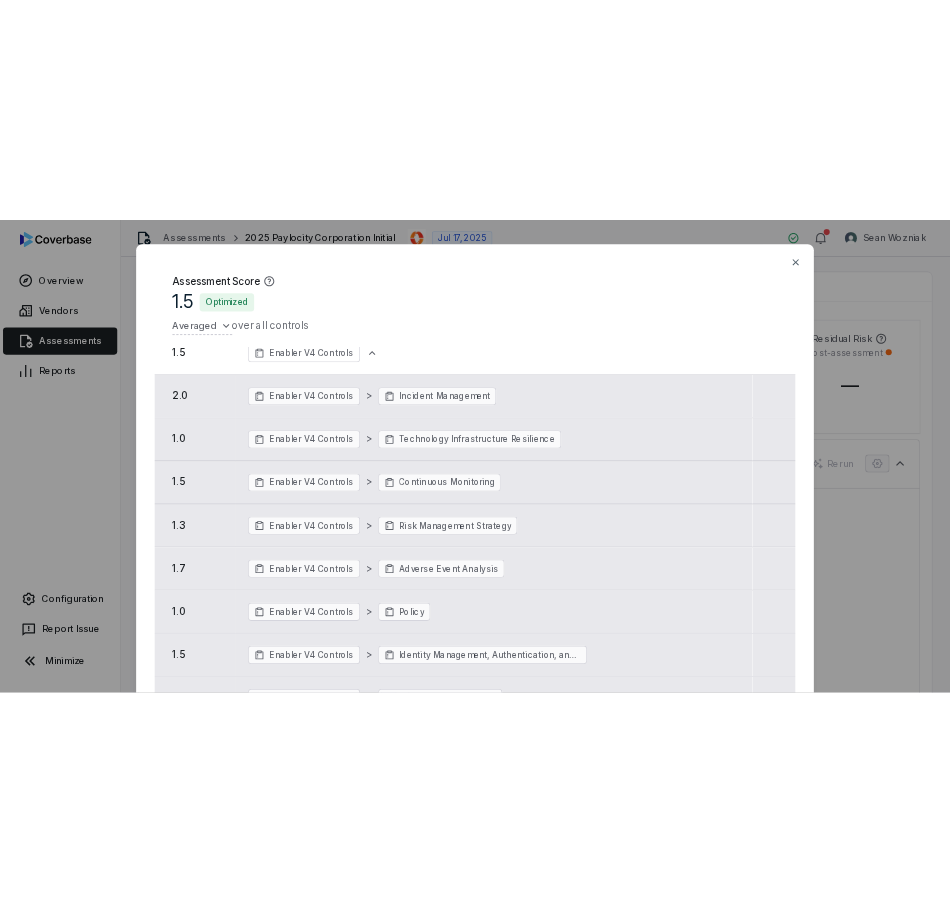 scroll, scrollTop: 0, scrollLeft: 0, axis: both 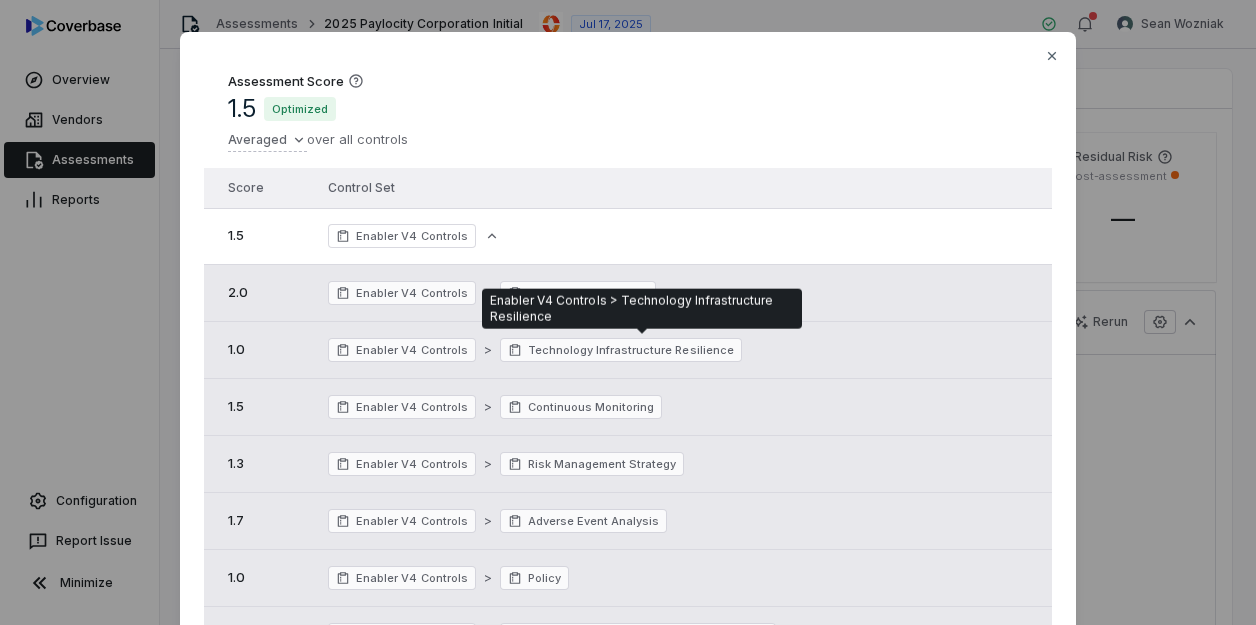 type 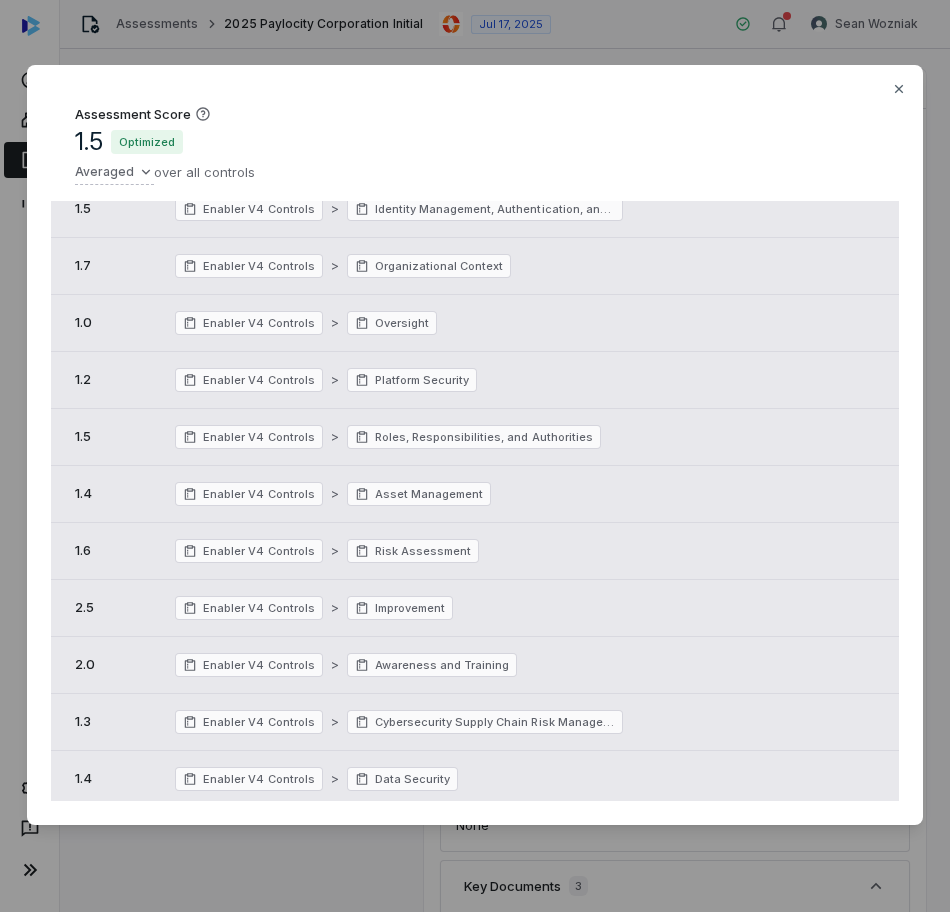 scroll, scrollTop: 475, scrollLeft: 0, axis: vertical 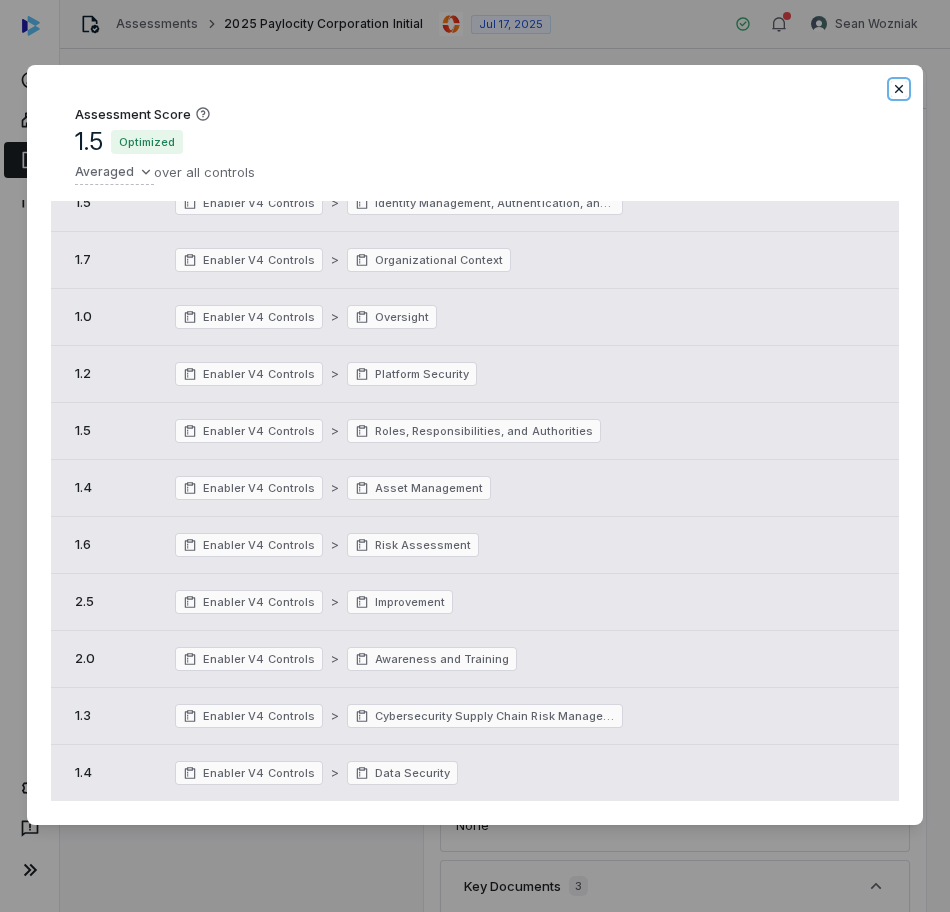 click 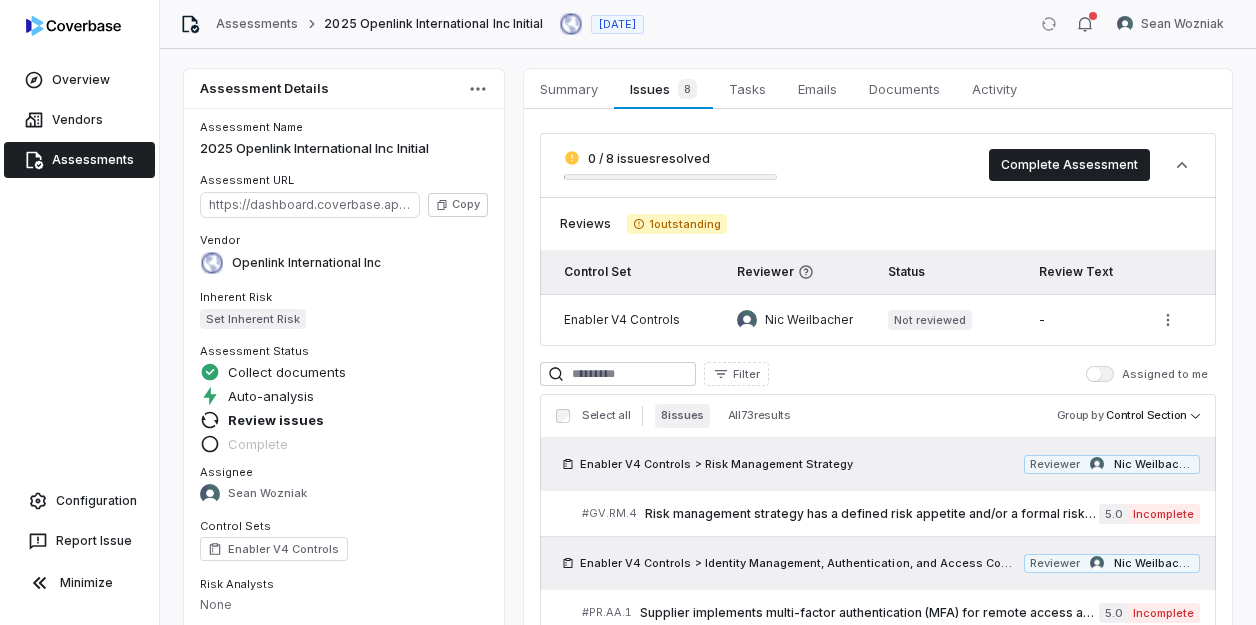 scroll, scrollTop: 0, scrollLeft: 0, axis: both 